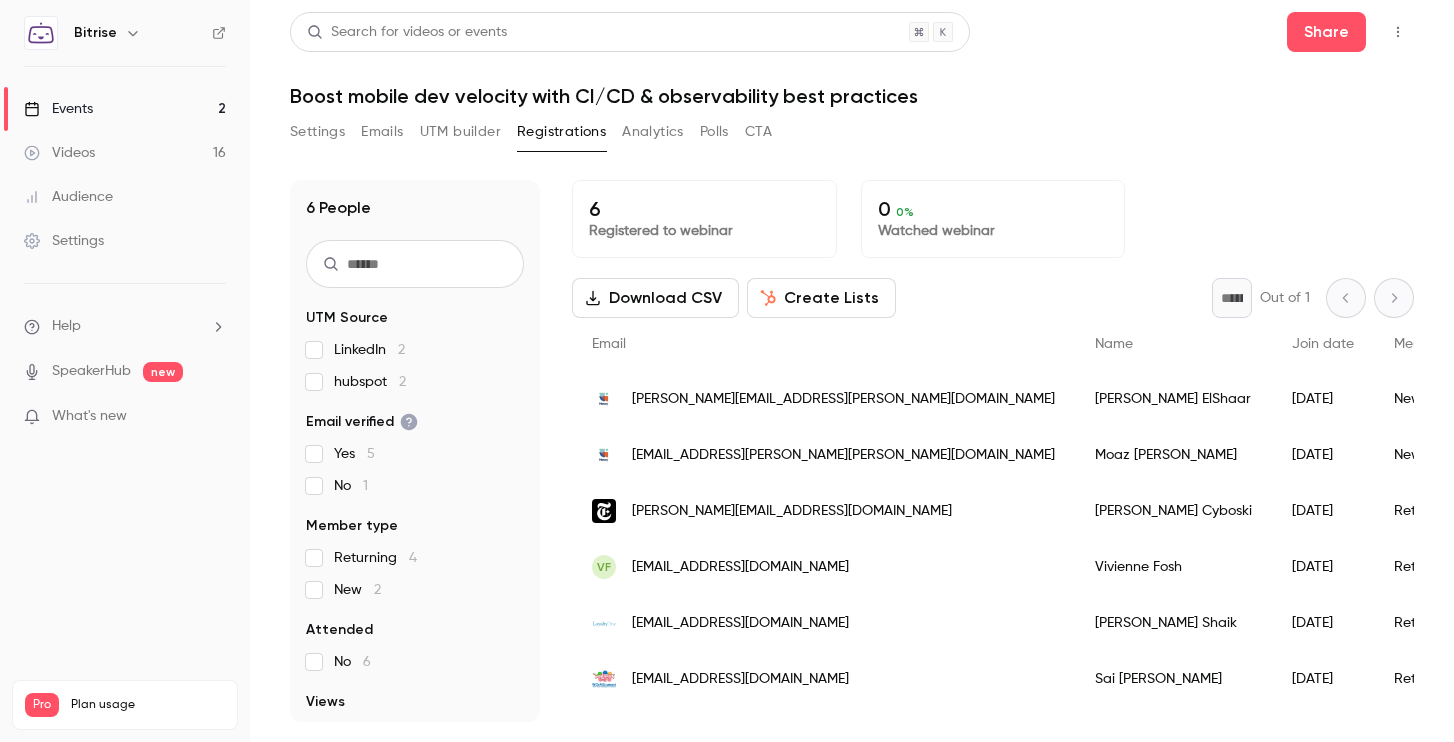 scroll, scrollTop: 0, scrollLeft: 0, axis: both 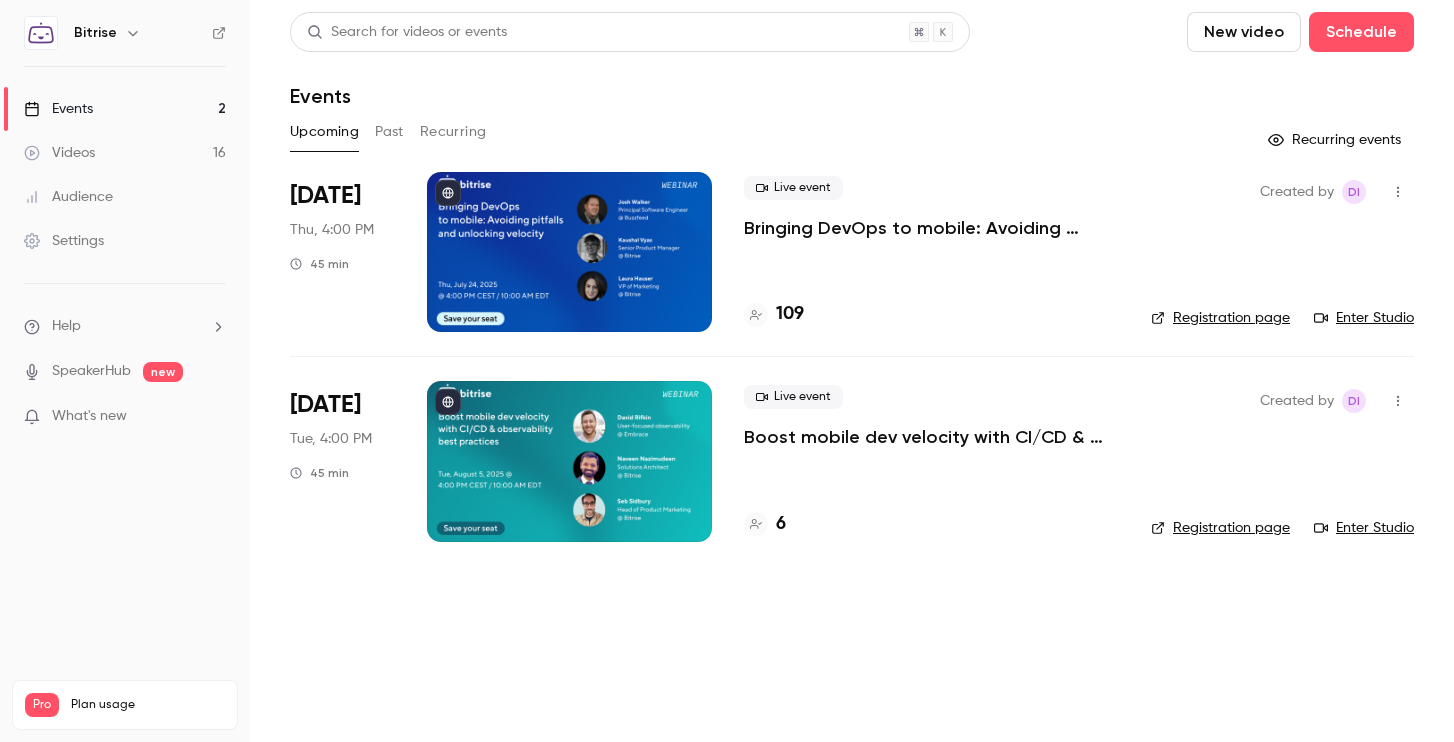 click on "Boost mobile dev velocity with CI/CD & observability best practices" at bounding box center (931, 437) 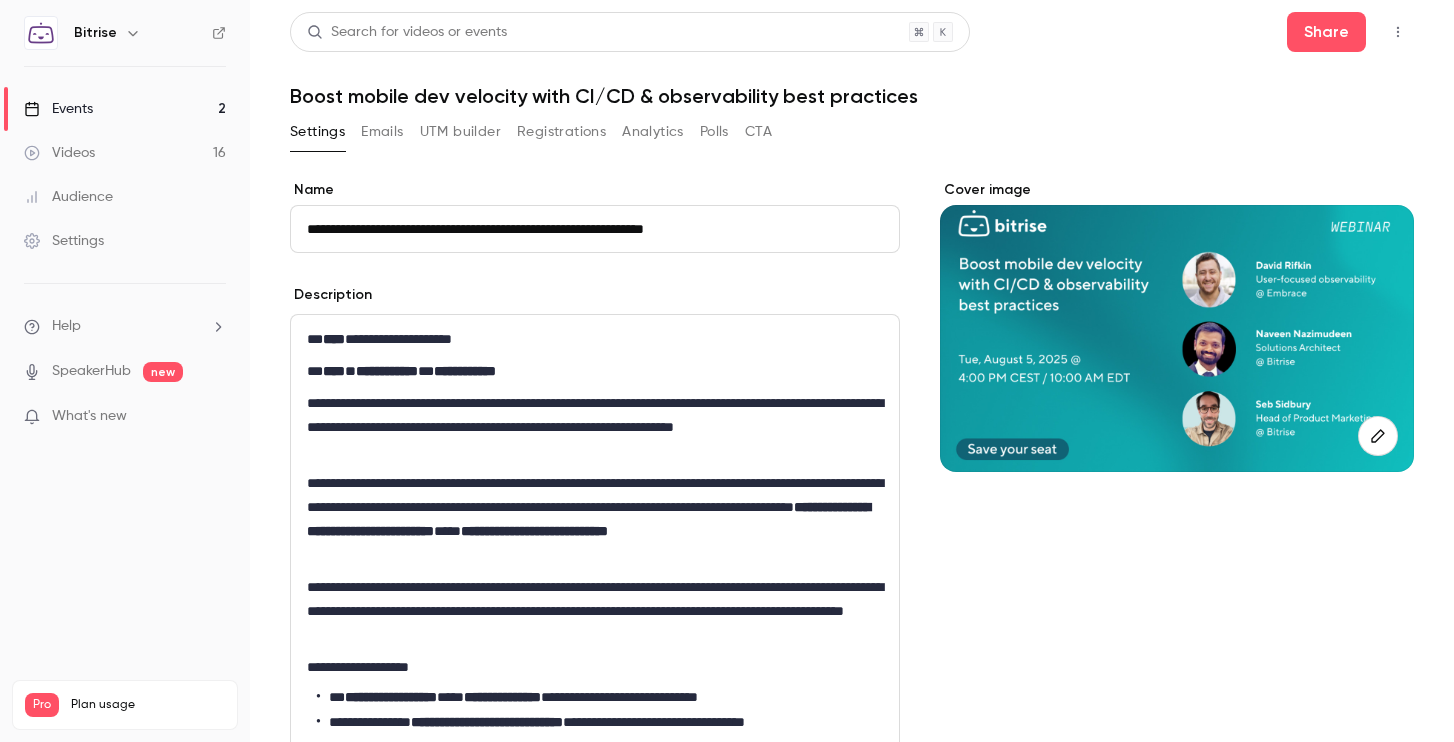click on "Registrations" at bounding box center (561, 132) 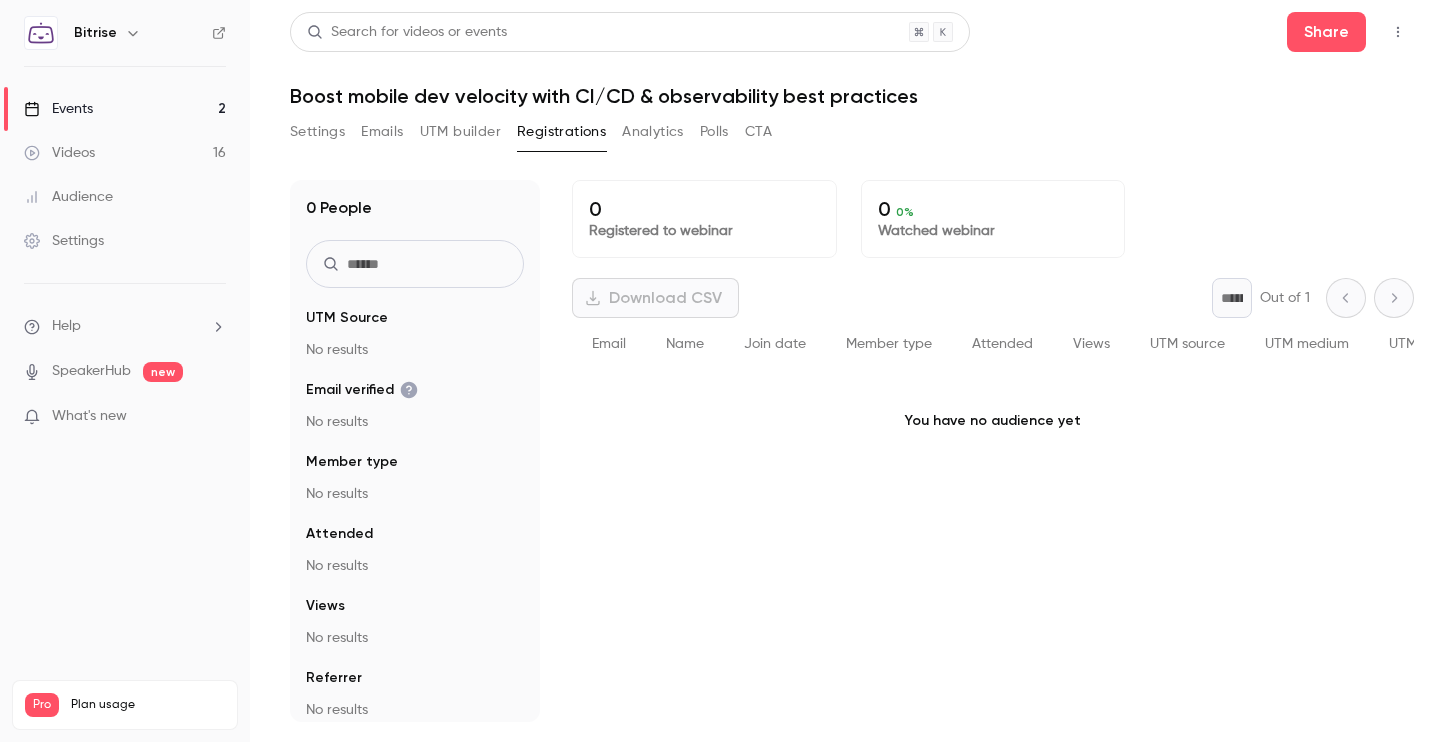 scroll, scrollTop: 0, scrollLeft: 0, axis: both 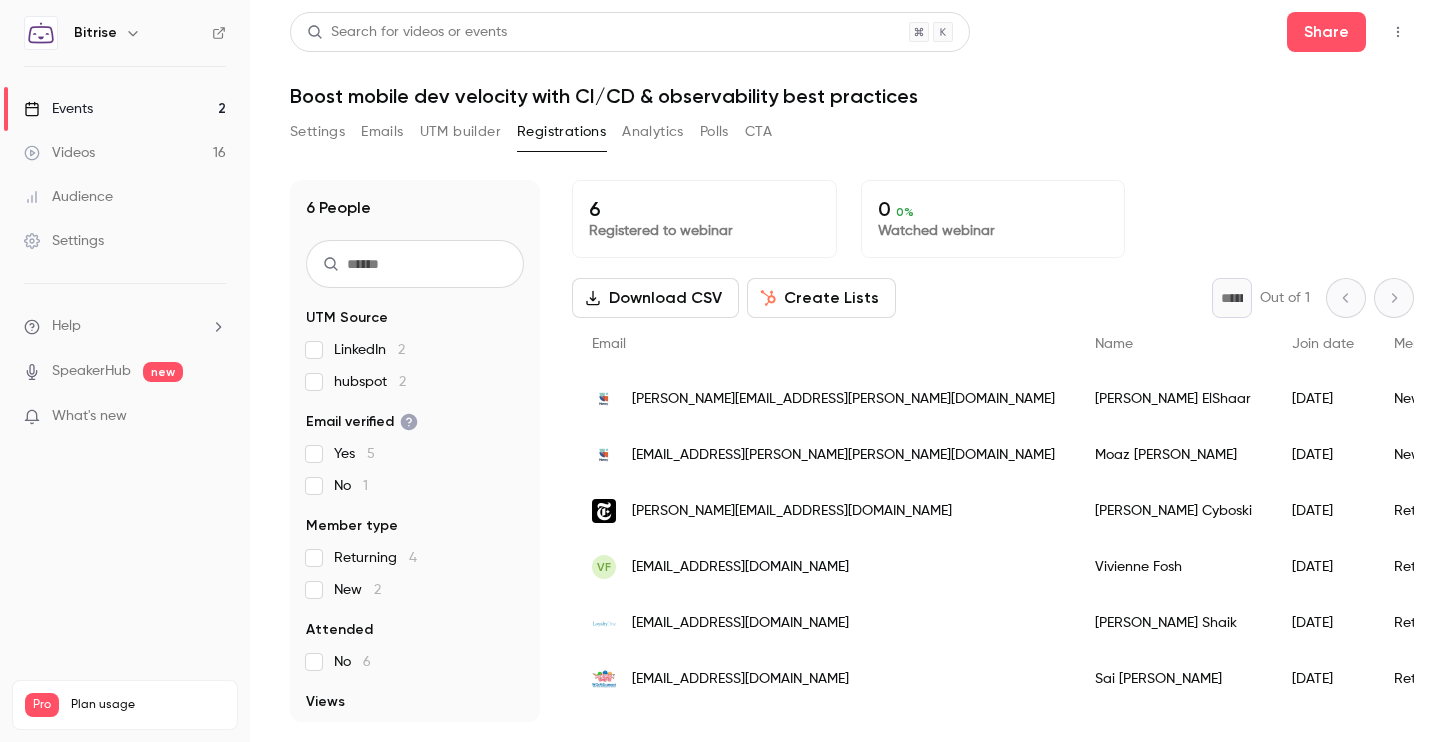 click on "Events 2" at bounding box center [125, 109] 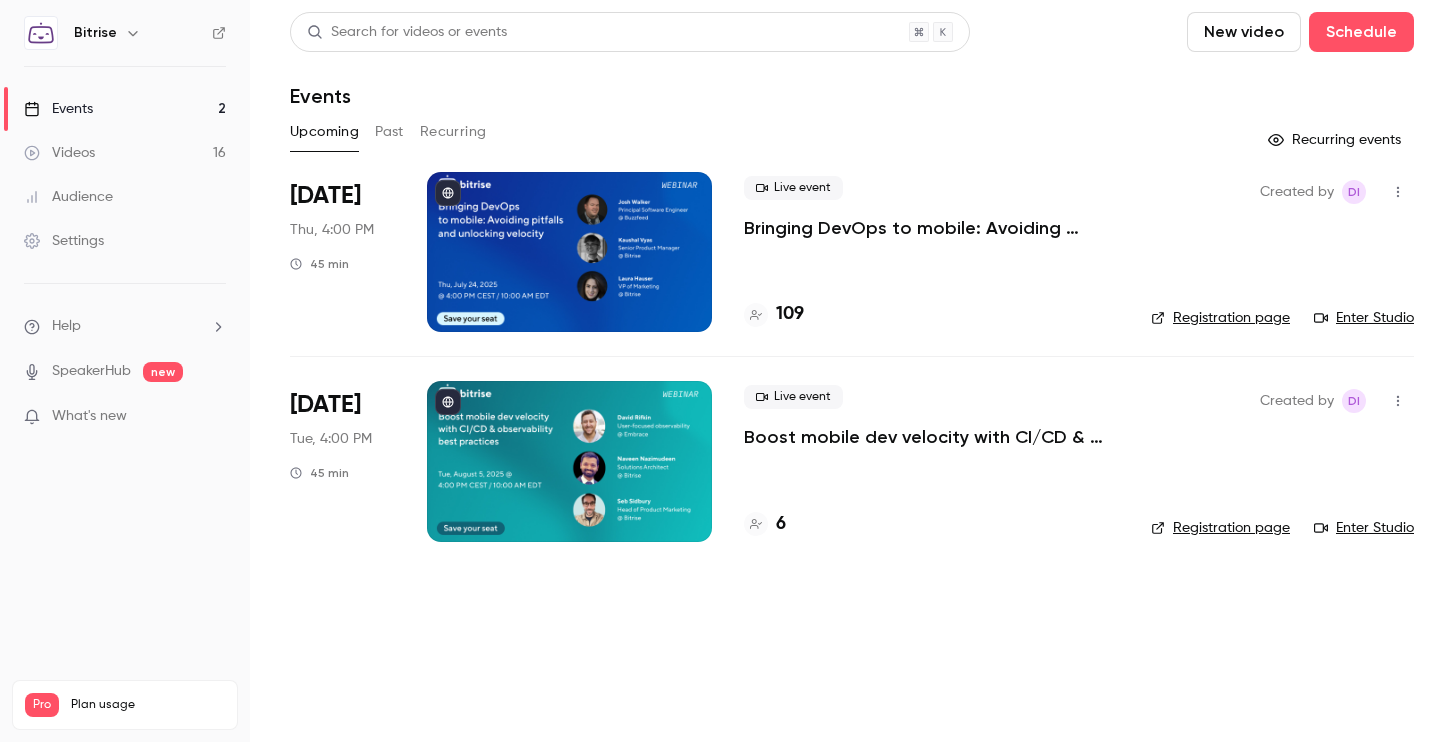 click on "Past" at bounding box center (389, 132) 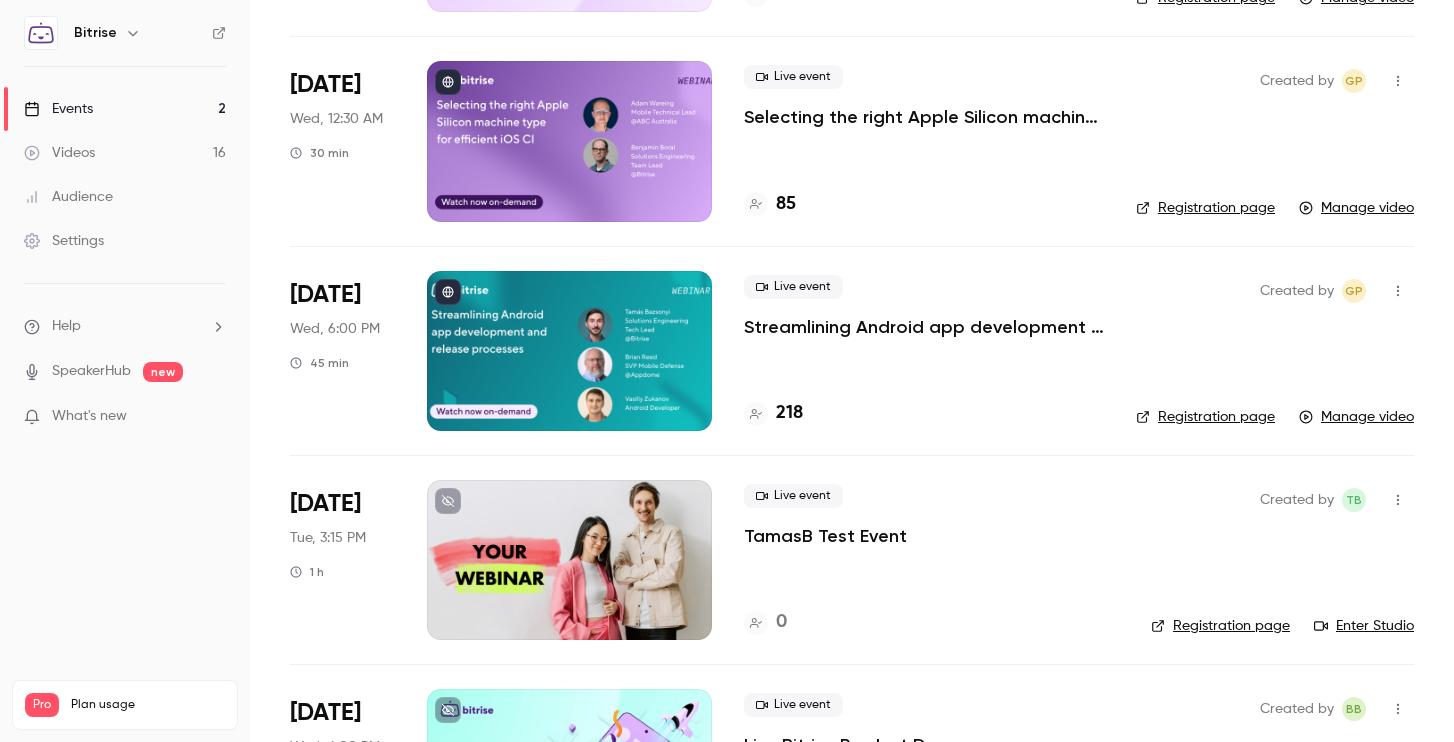 scroll, scrollTop: 2435, scrollLeft: 0, axis: vertical 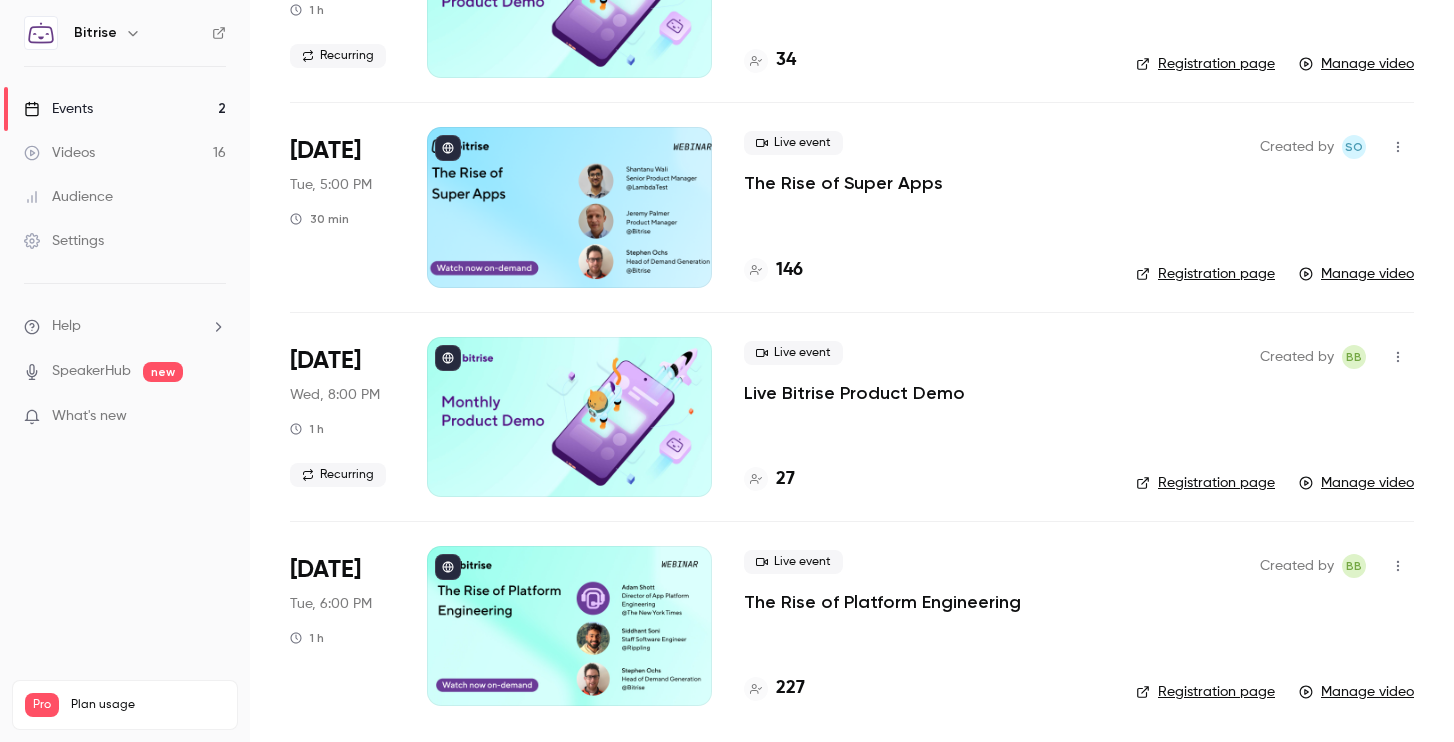 click on "The Rise of Platform Engineering" at bounding box center [882, 602] 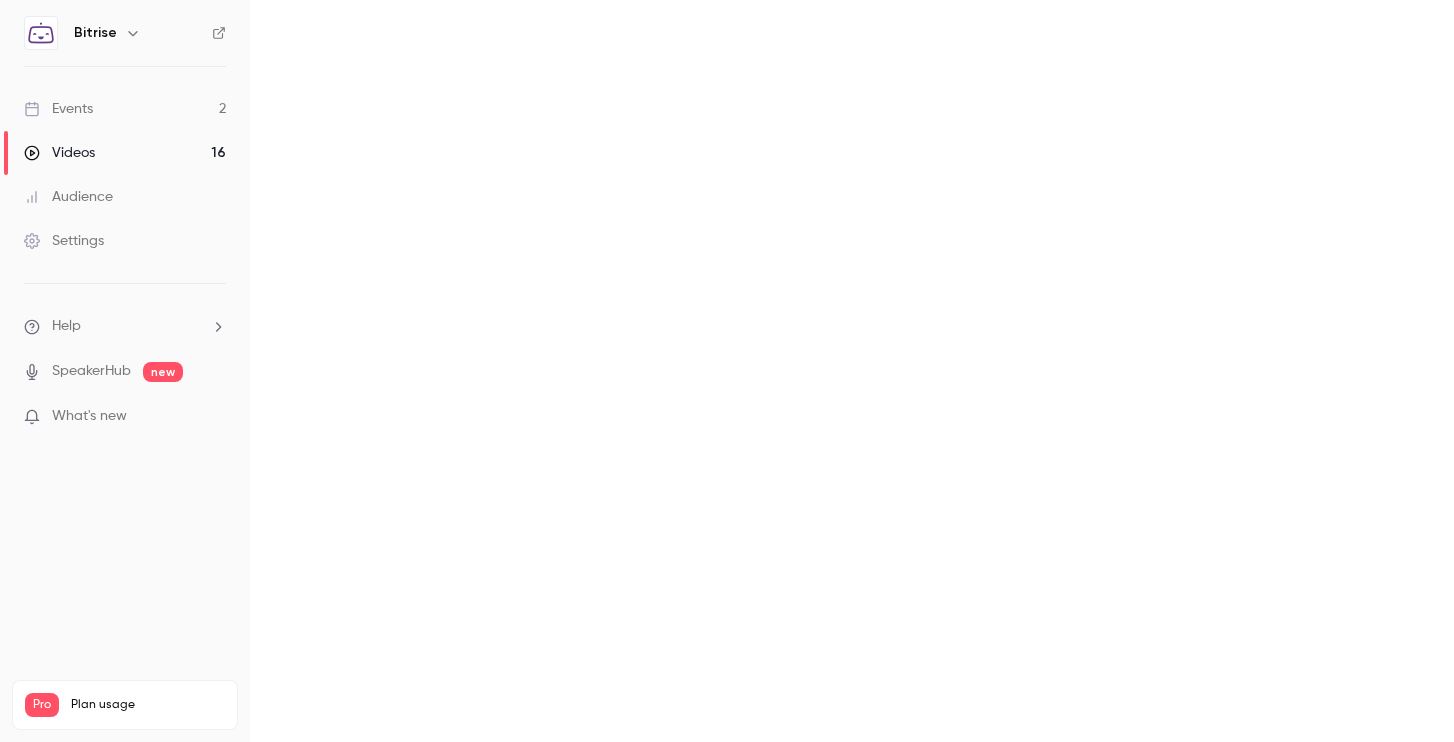 scroll, scrollTop: 0, scrollLeft: 0, axis: both 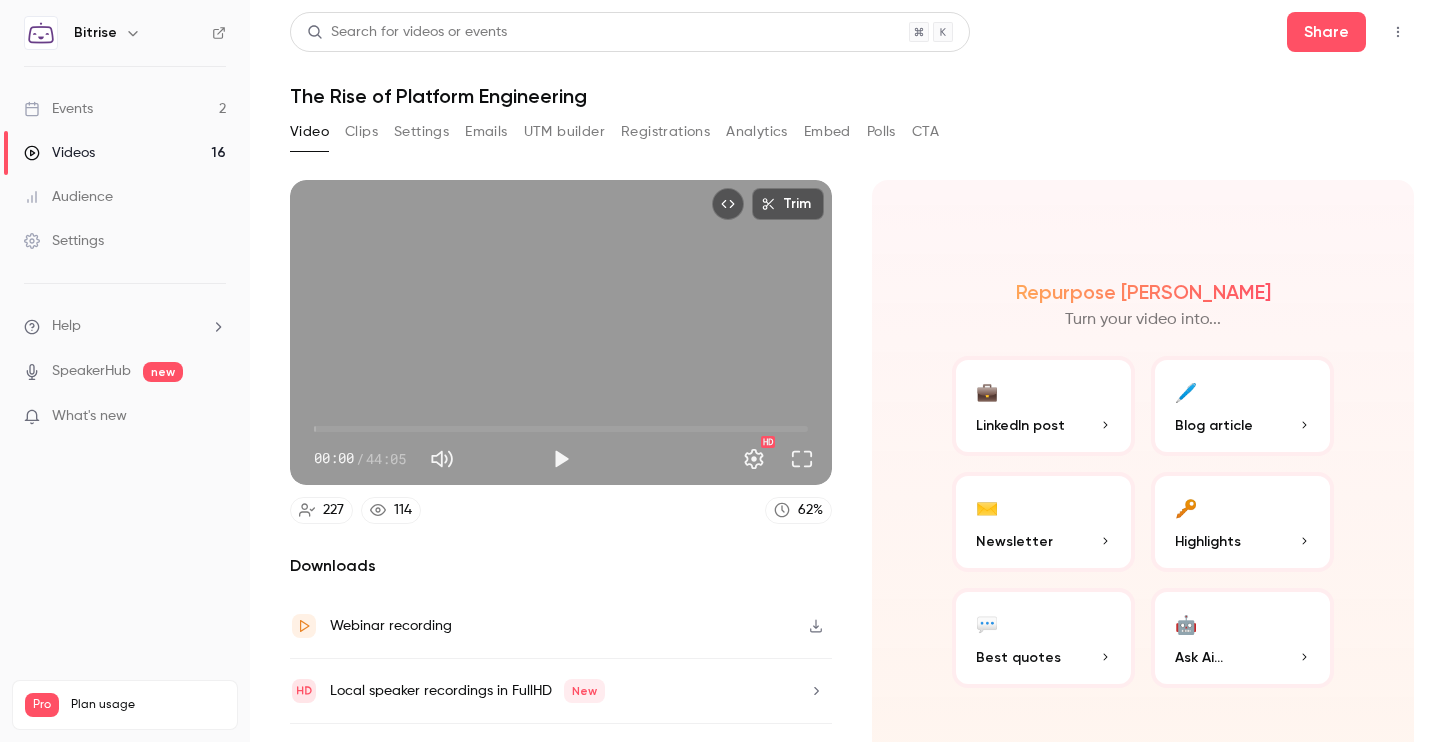 click on "UTM builder" at bounding box center (564, 132) 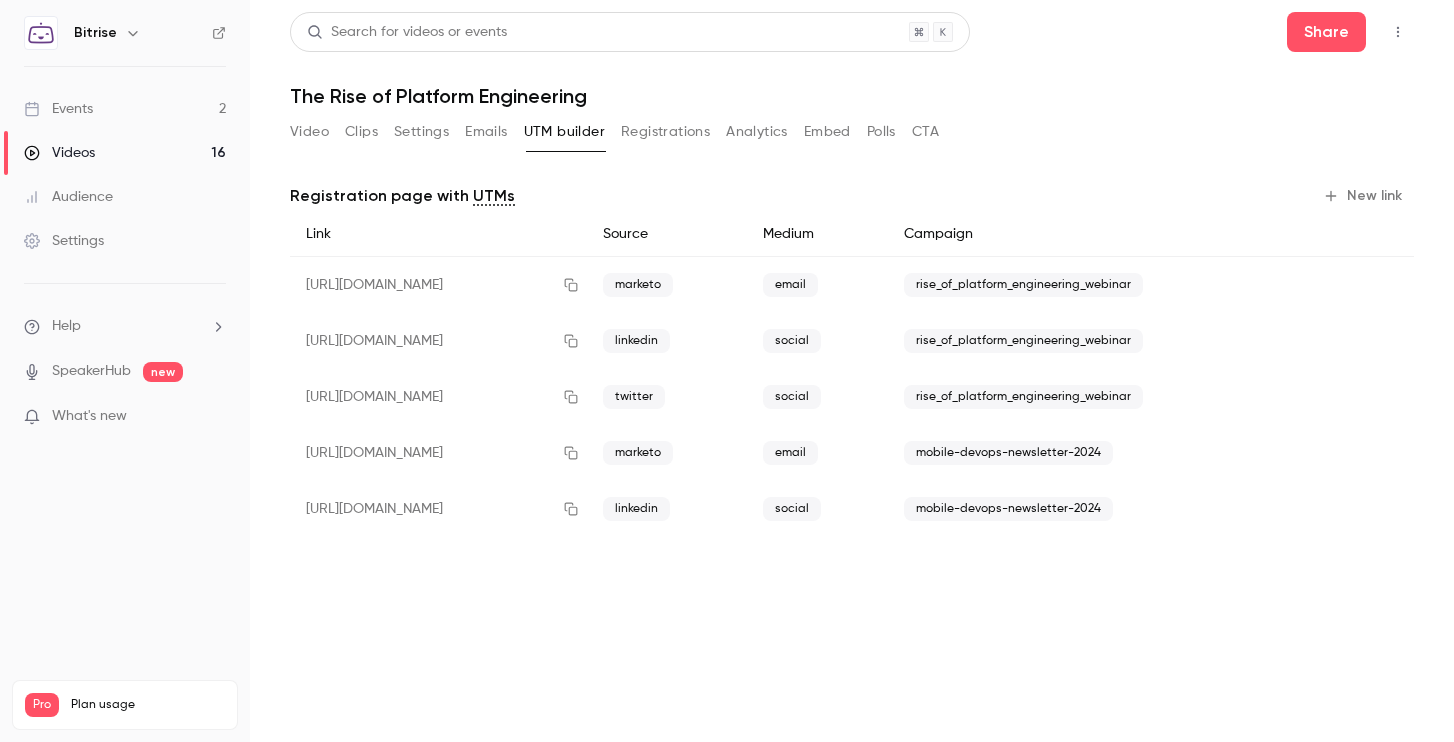 click on "Registrations" at bounding box center [665, 132] 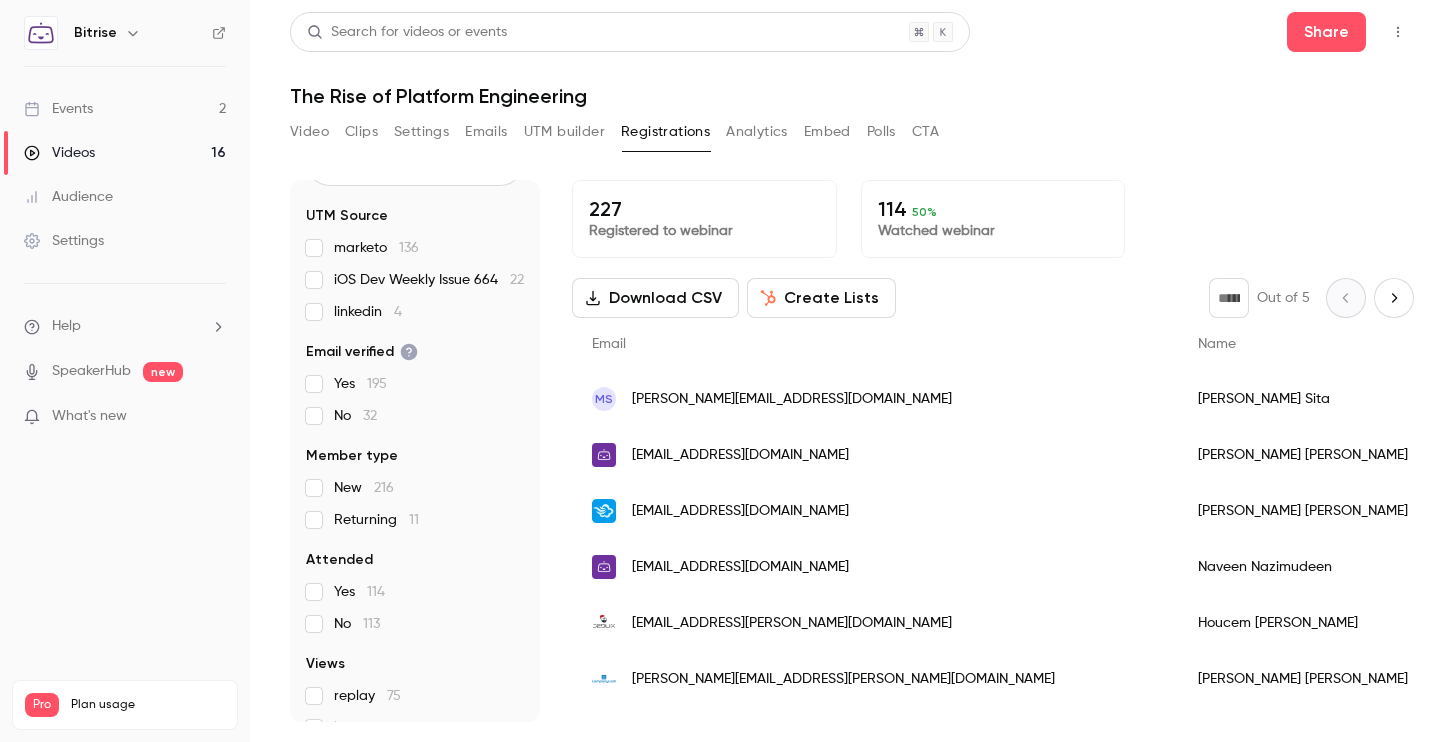 scroll, scrollTop: 104, scrollLeft: 0, axis: vertical 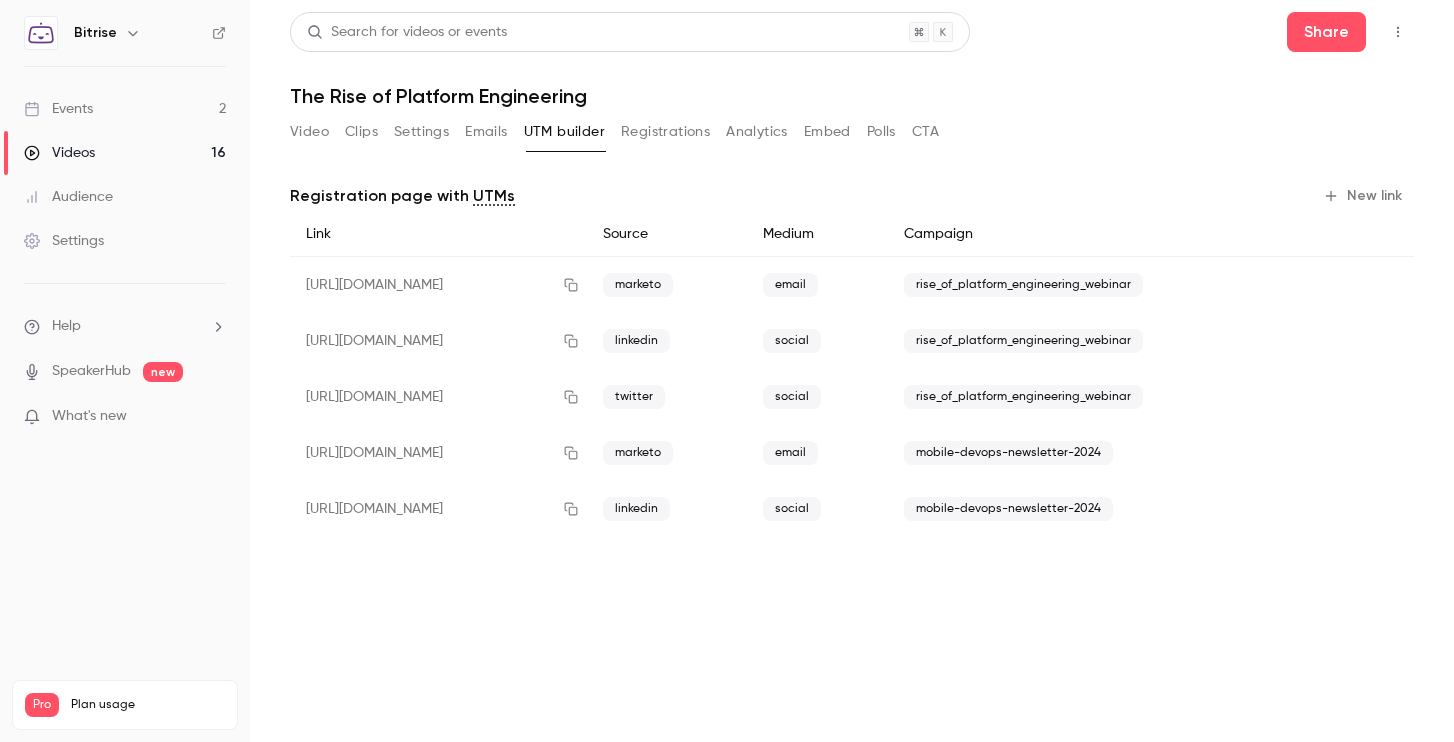 drag, startPoint x: 720, startPoint y: 181, endPoint x: 229, endPoint y: 53, distance: 507.4101 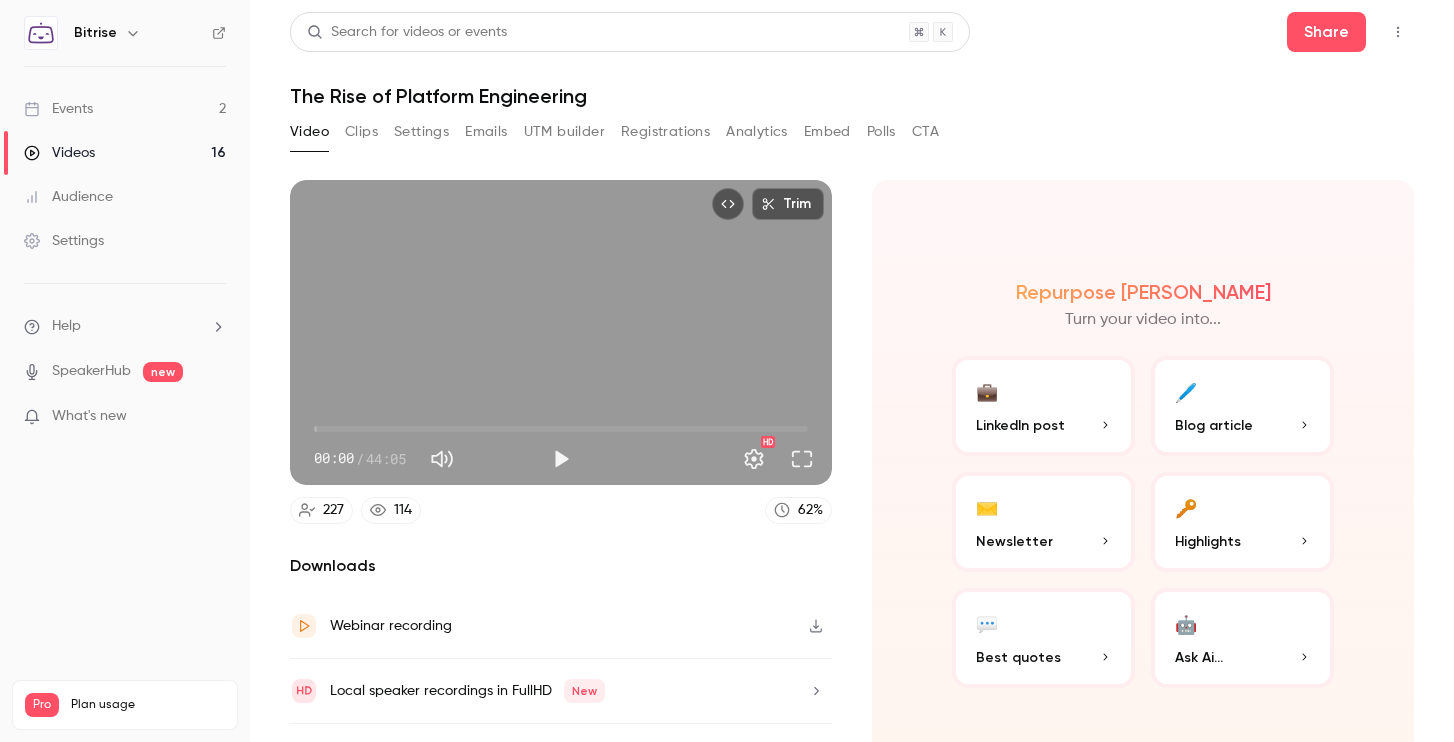 drag, startPoint x: 1113, startPoint y: 211, endPoint x: 1038, endPoint y: 225, distance: 76.29548 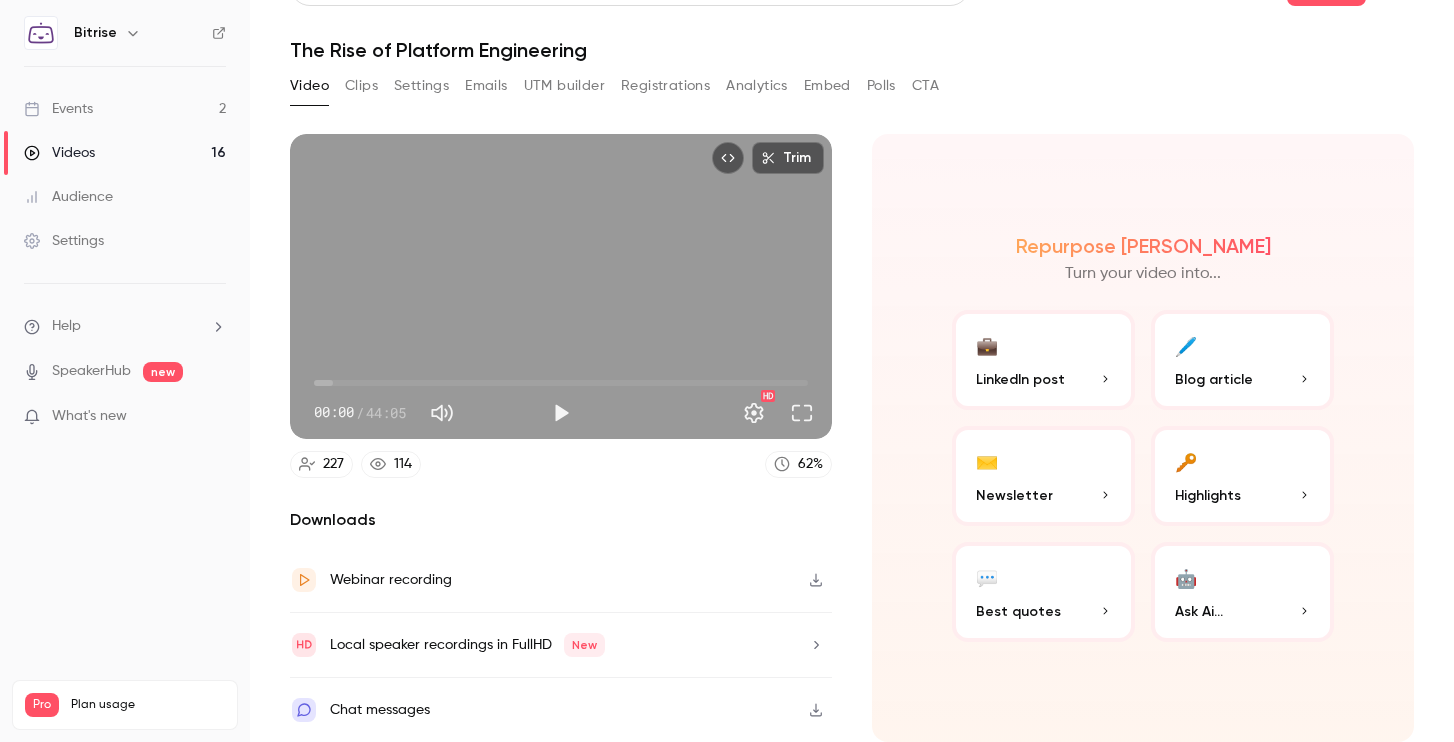 scroll, scrollTop: 0, scrollLeft: 0, axis: both 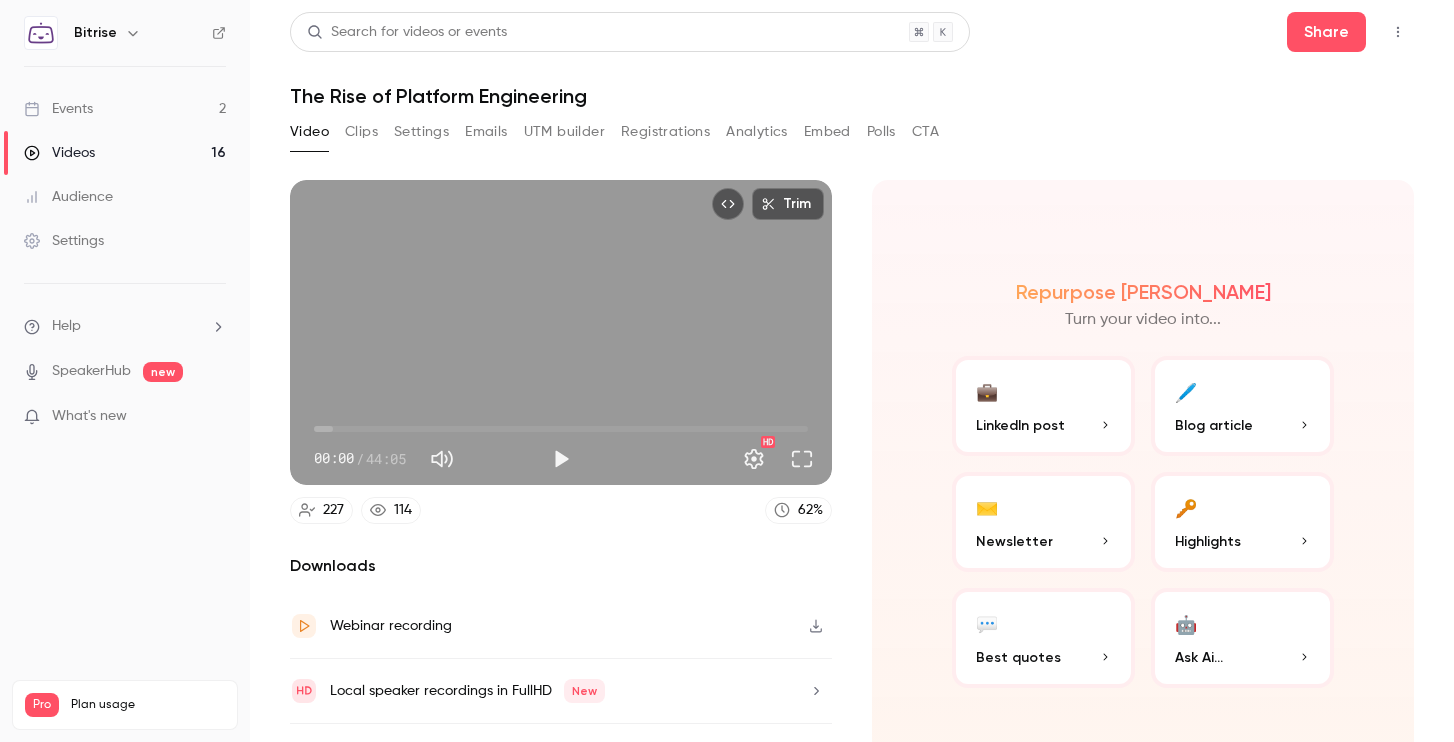 click at bounding box center (1398, 32) 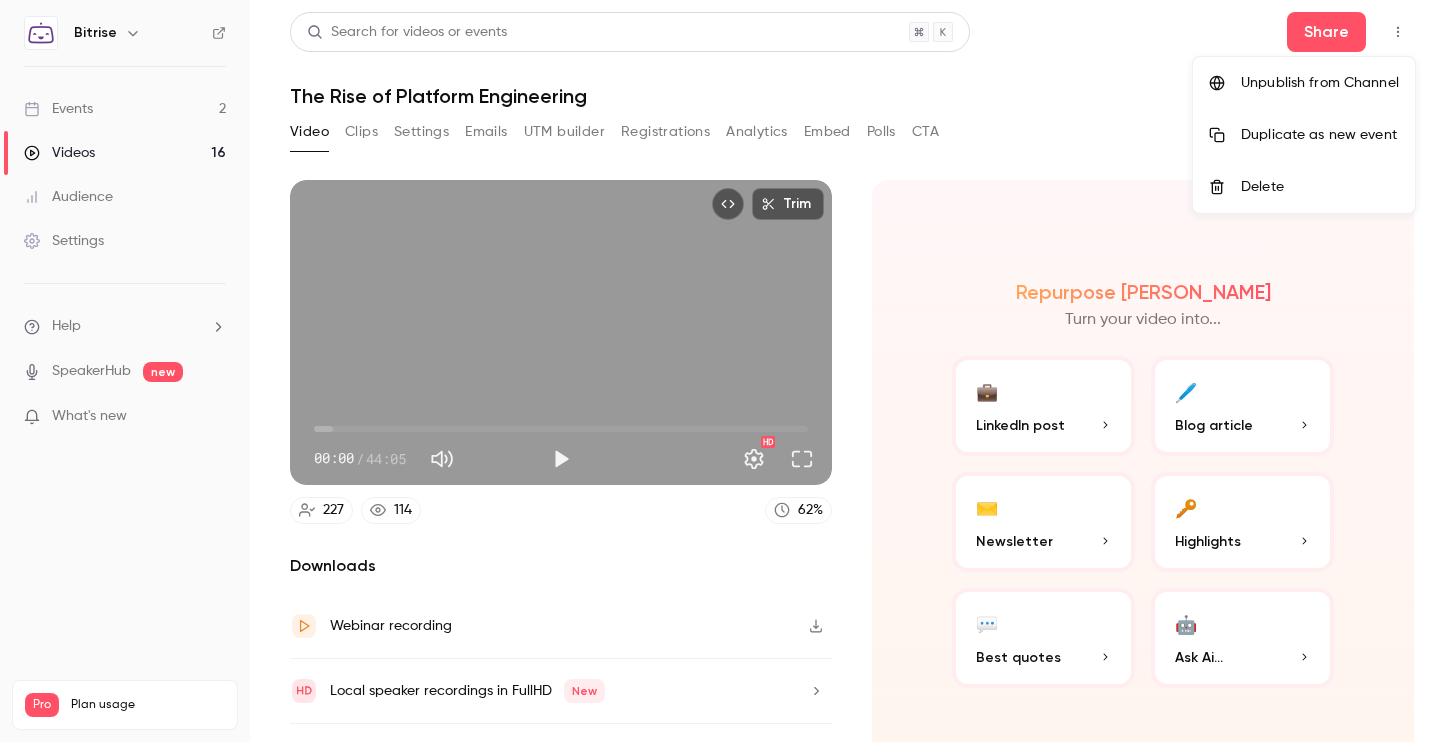 click at bounding box center [727, 371] 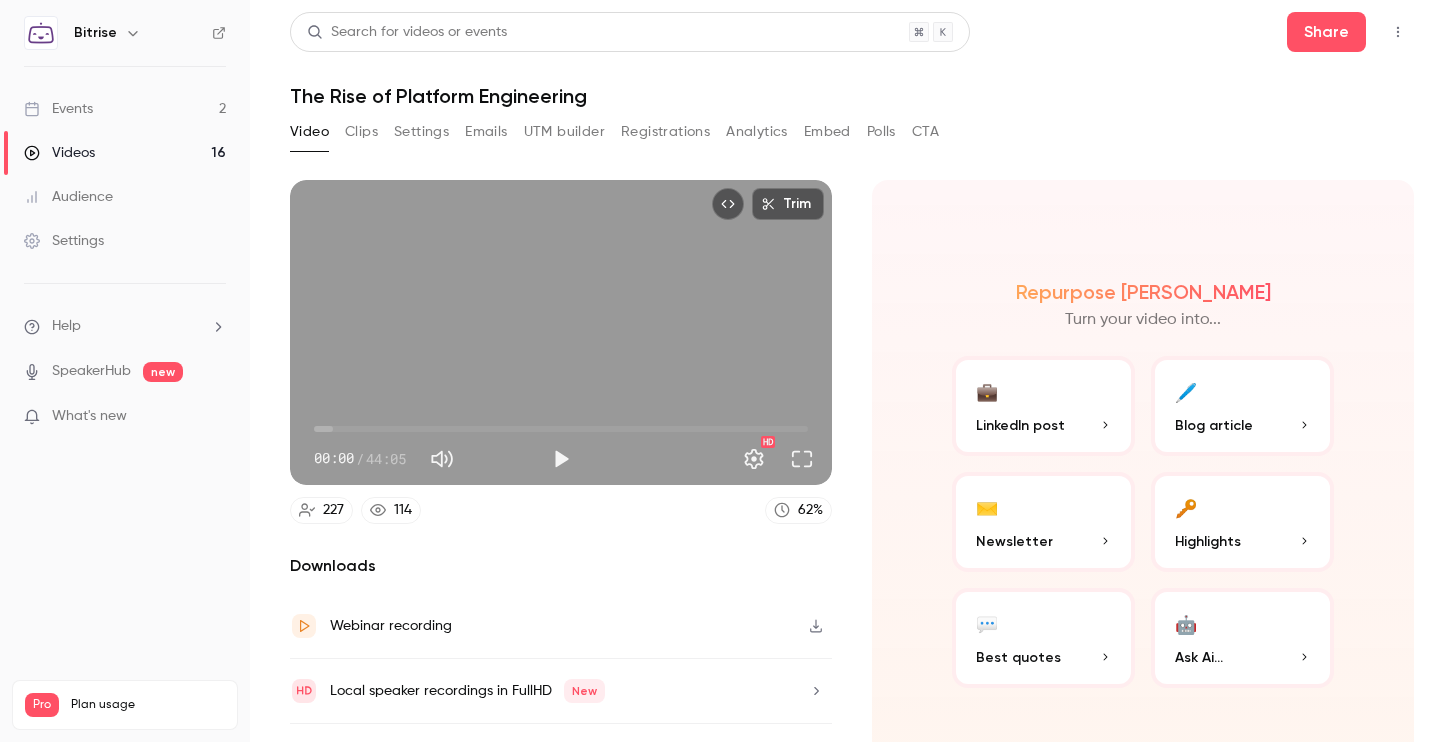 scroll, scrollTop: 47, scrollLeft: 0, axis: vertical 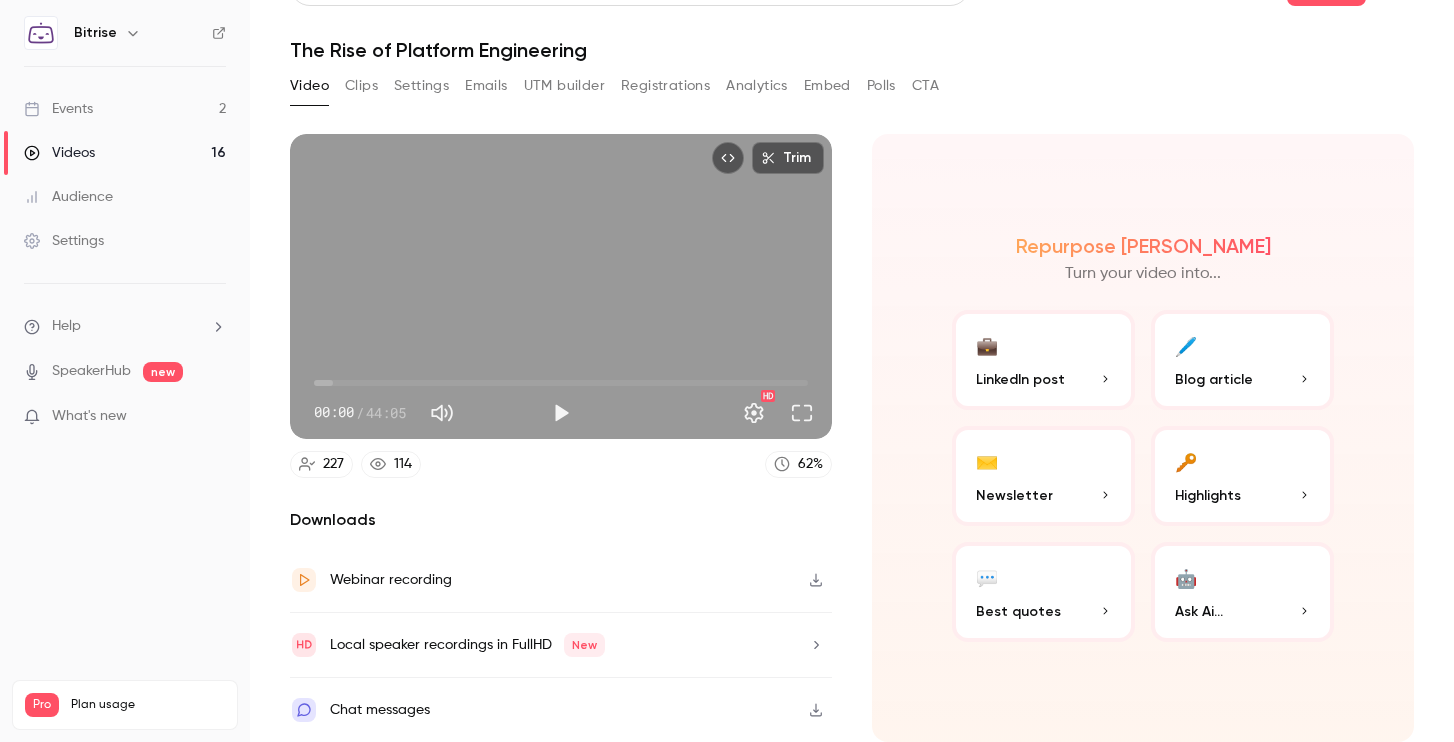 click 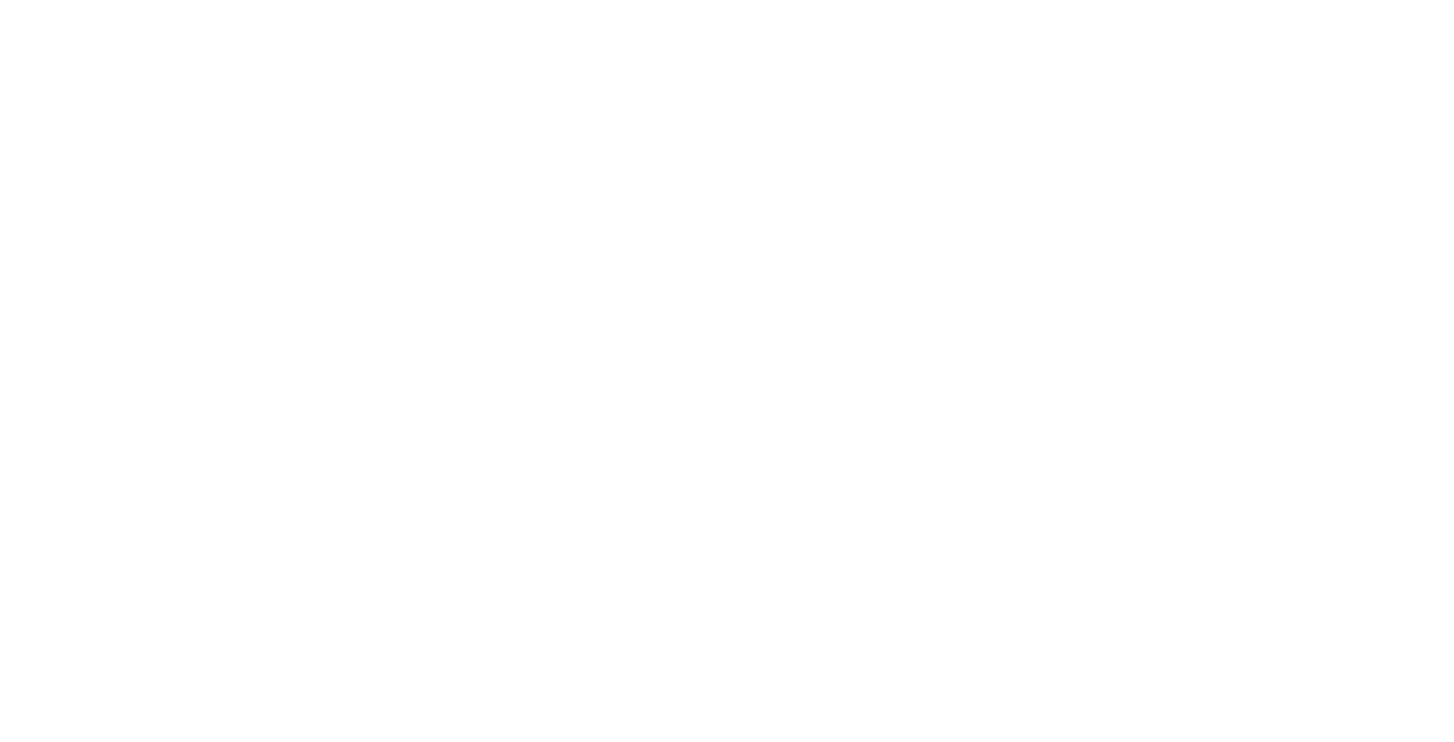scroll, scrollTop: 0, scrollLeft: 0, axis: both 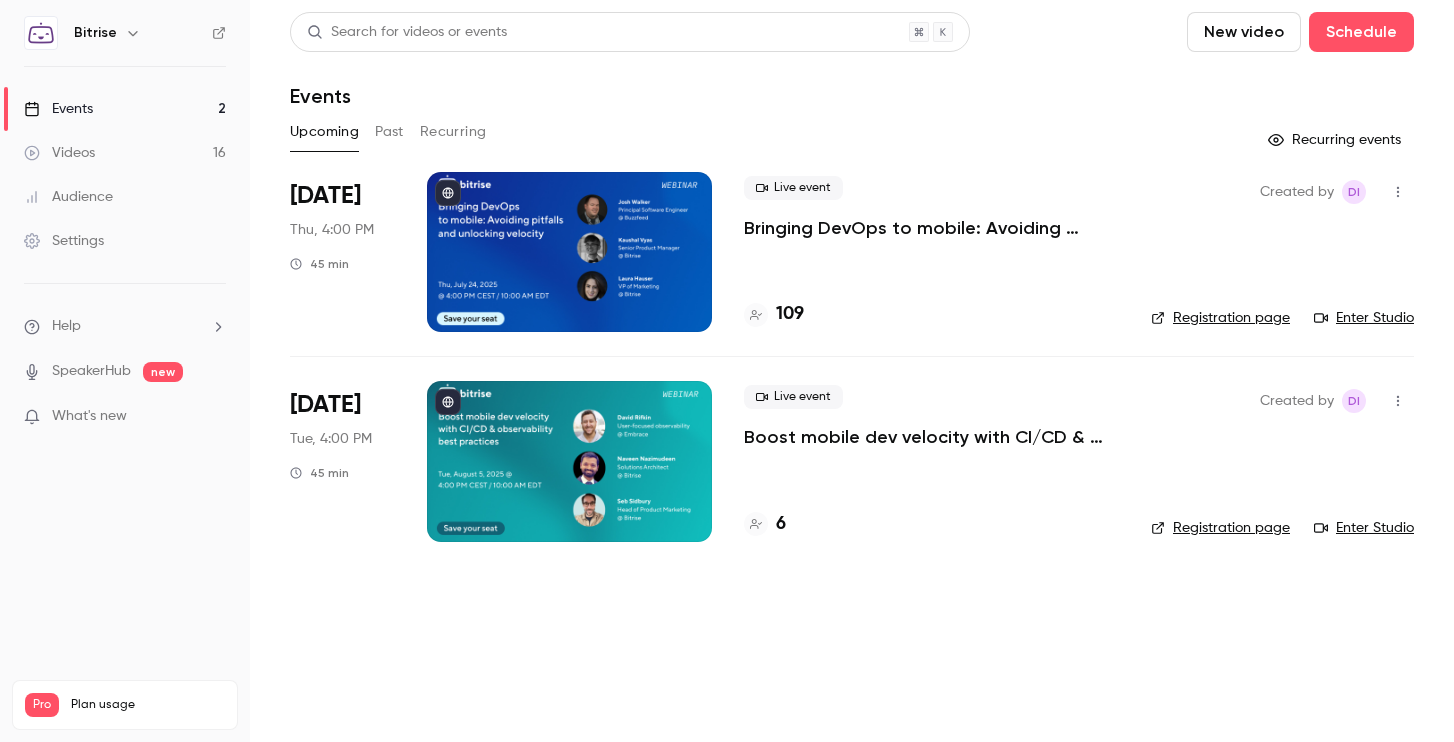 click on "Settings" at bounding box center (125, 241) 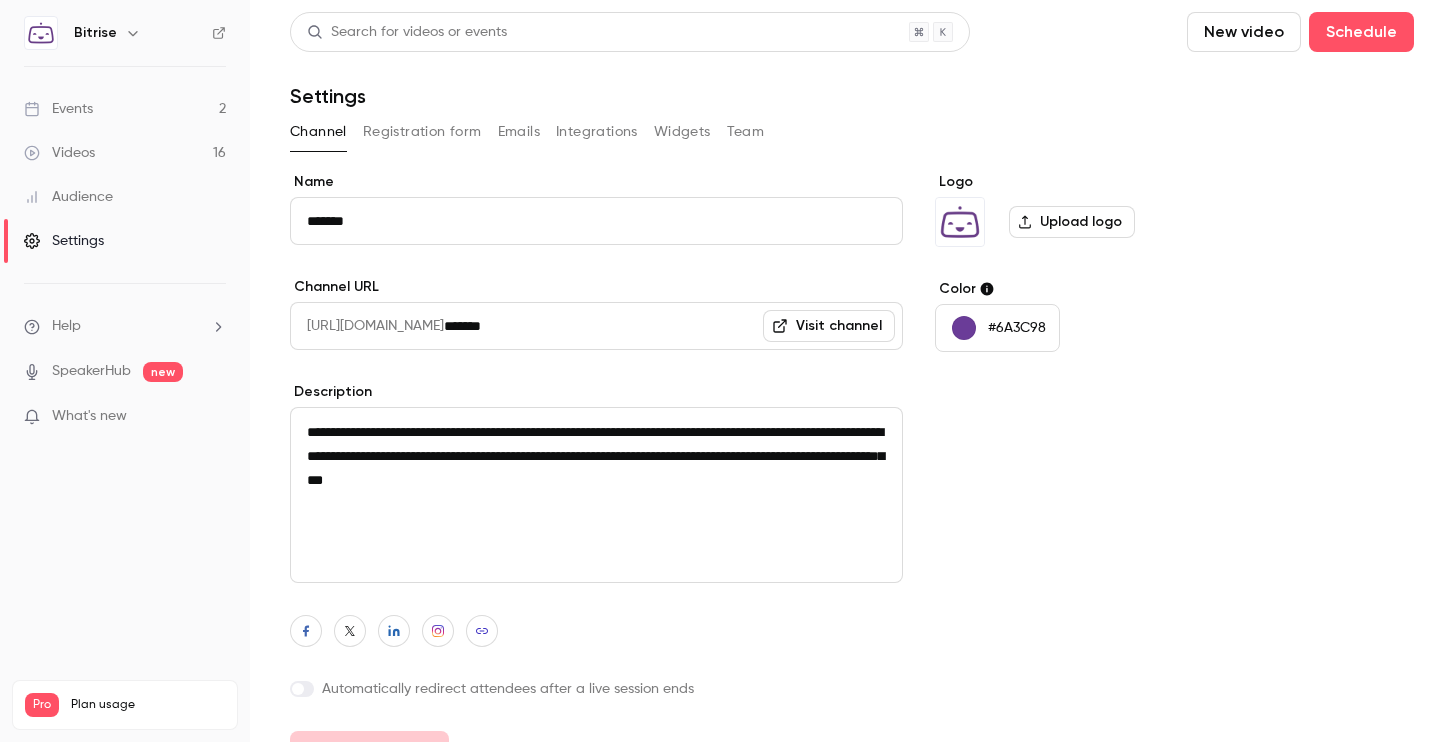 click on "Events 2" at bounding box center [125, 109] 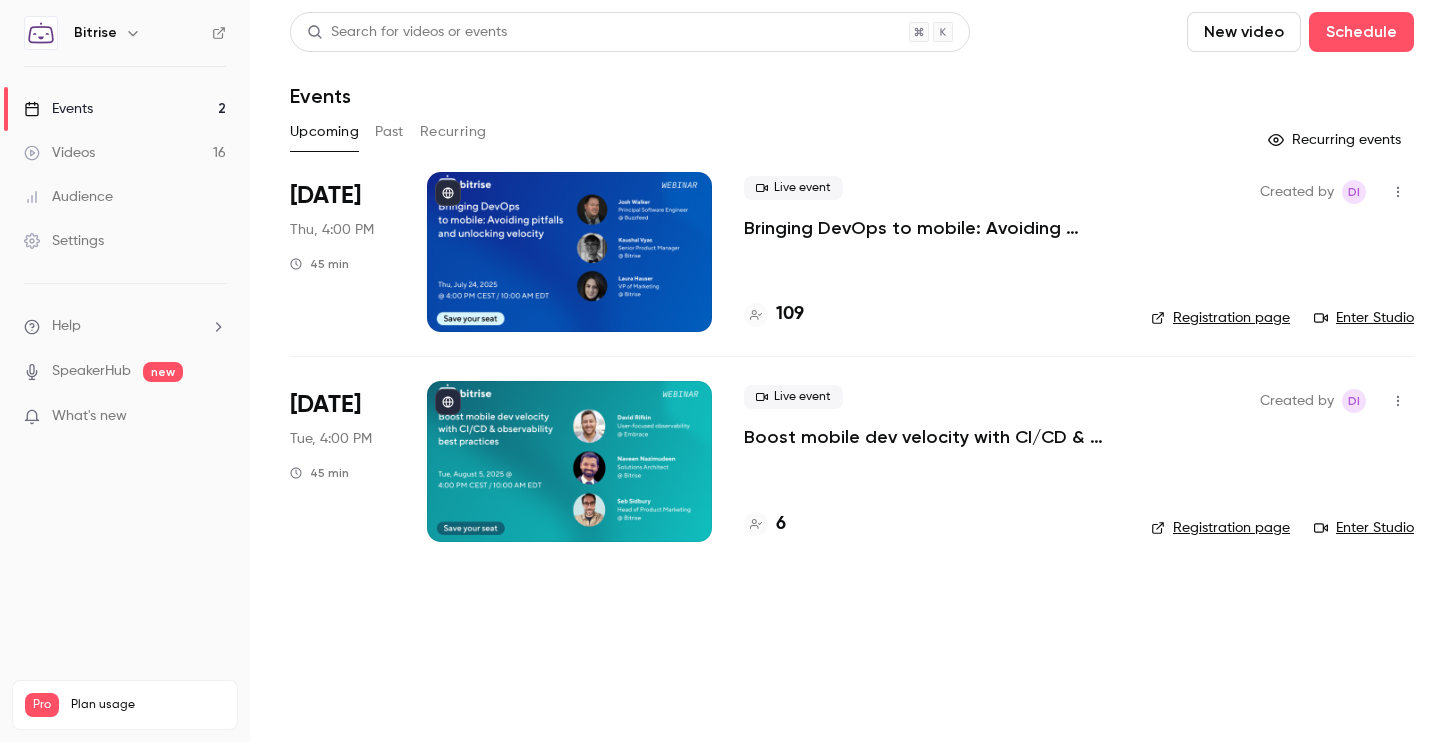 click on "Bringing DevOps to mobile: Avoiding pitfalls and unlocking velocity" at bounding box center (931, 228) 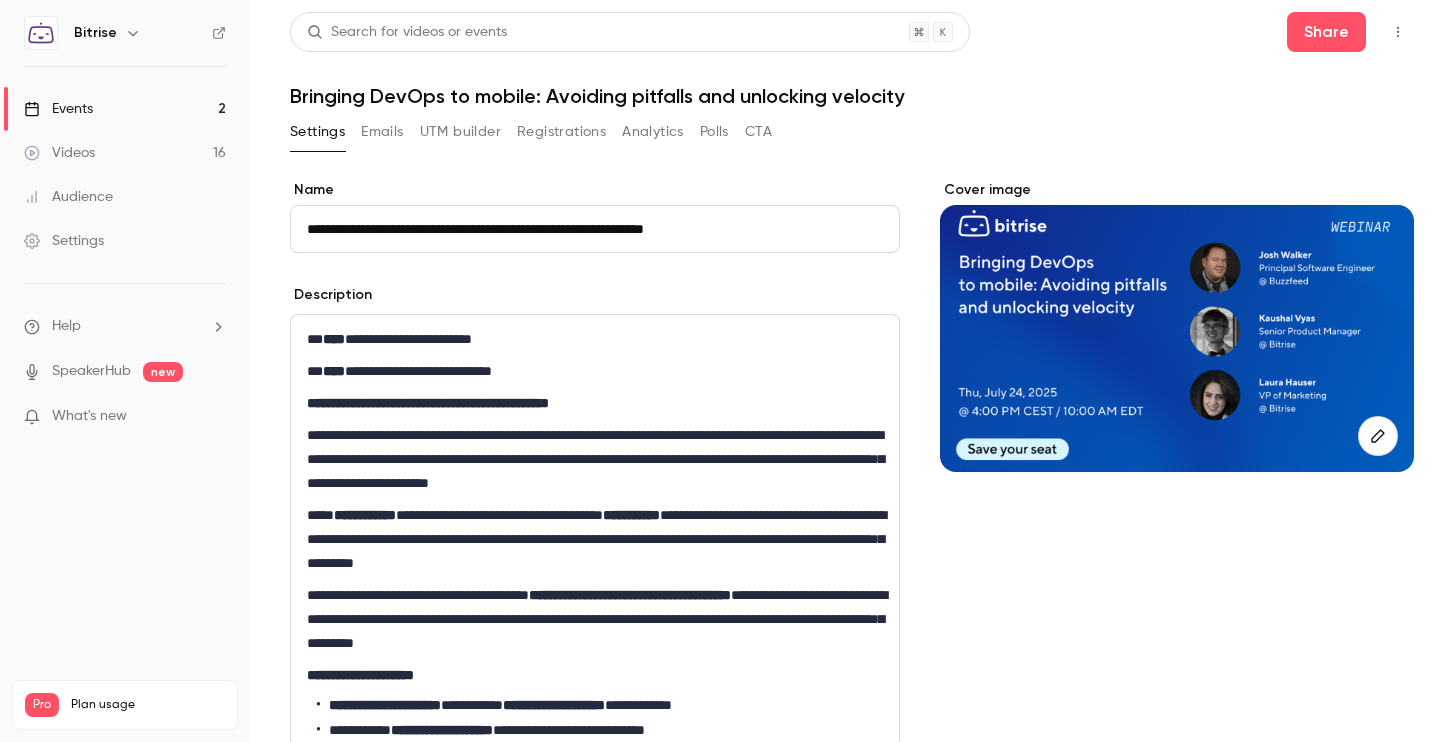 click 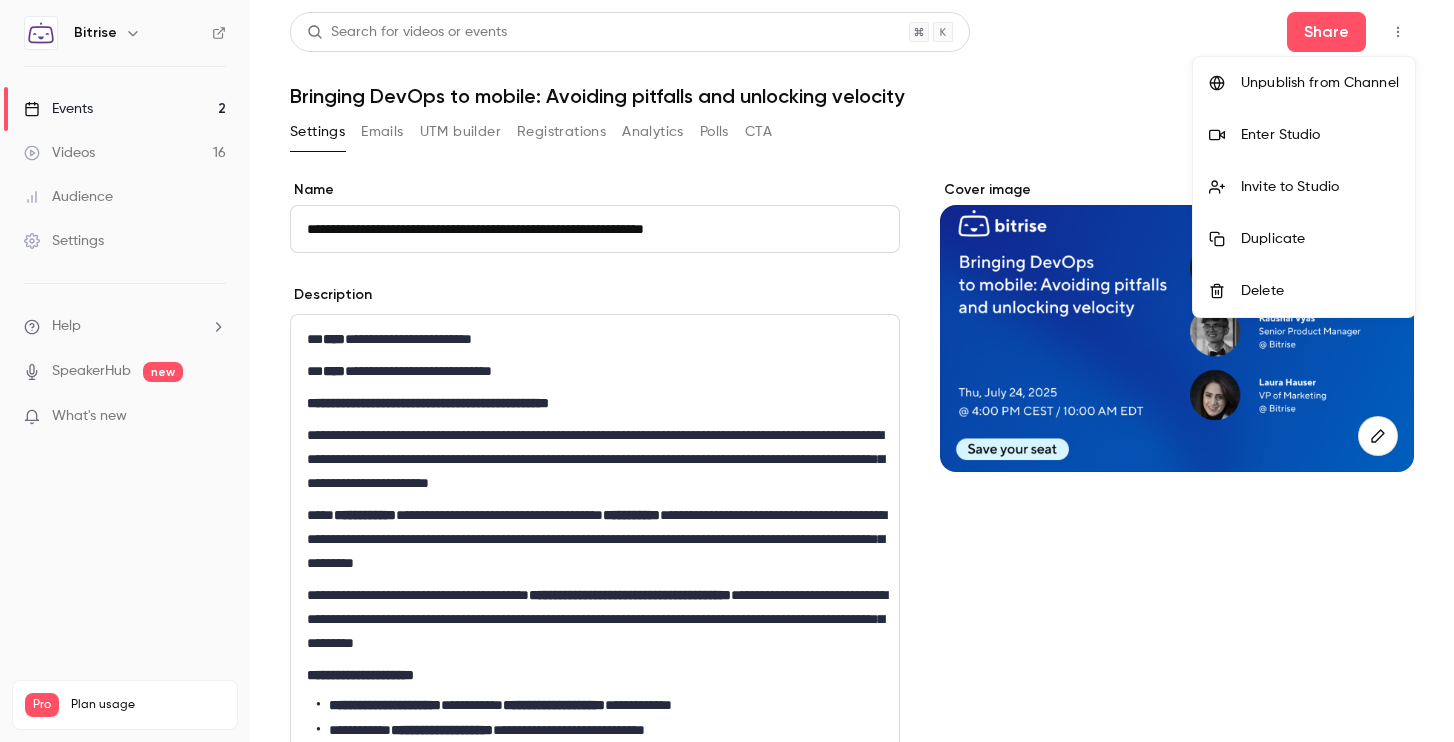 click on "Invite to Studio" at bounding box center [1320, 187] 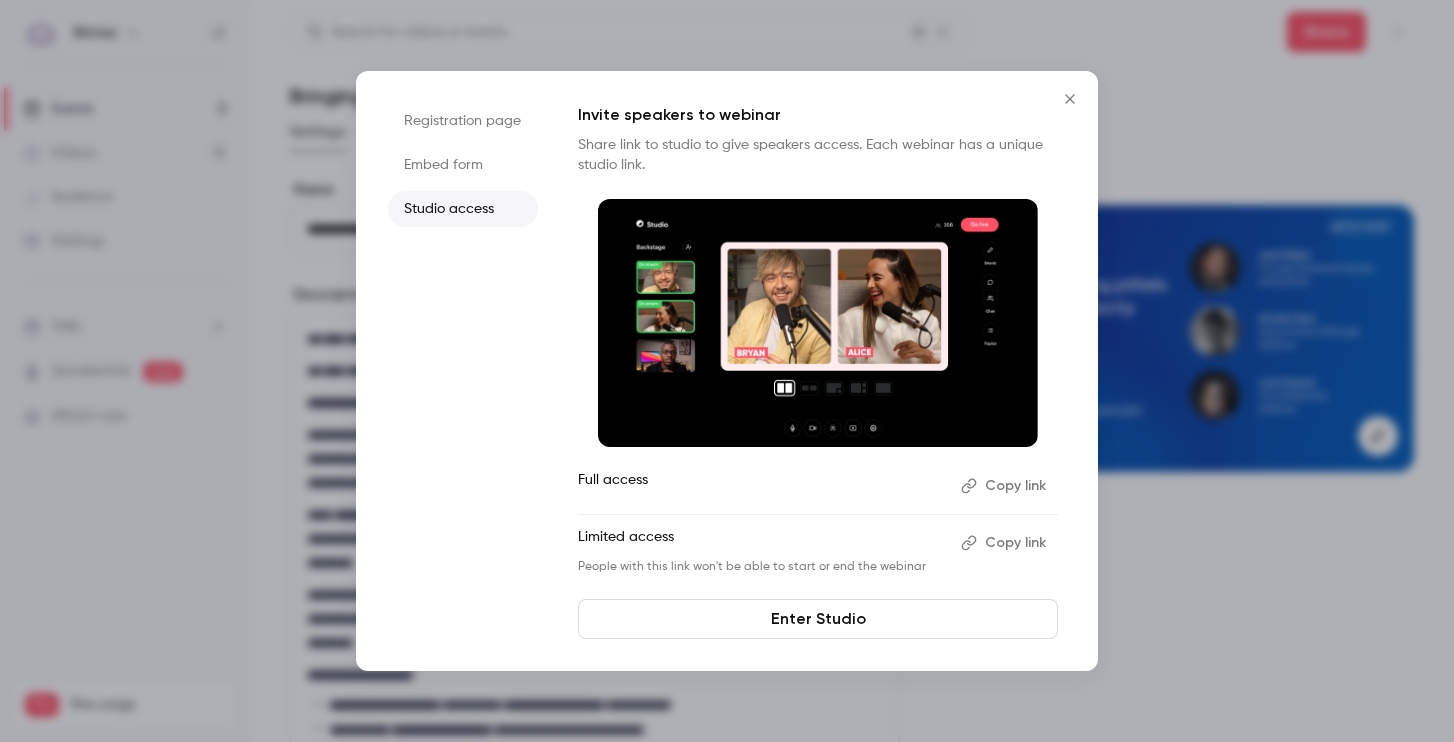 click on "Copy link" at bounding box center [1005, 486] 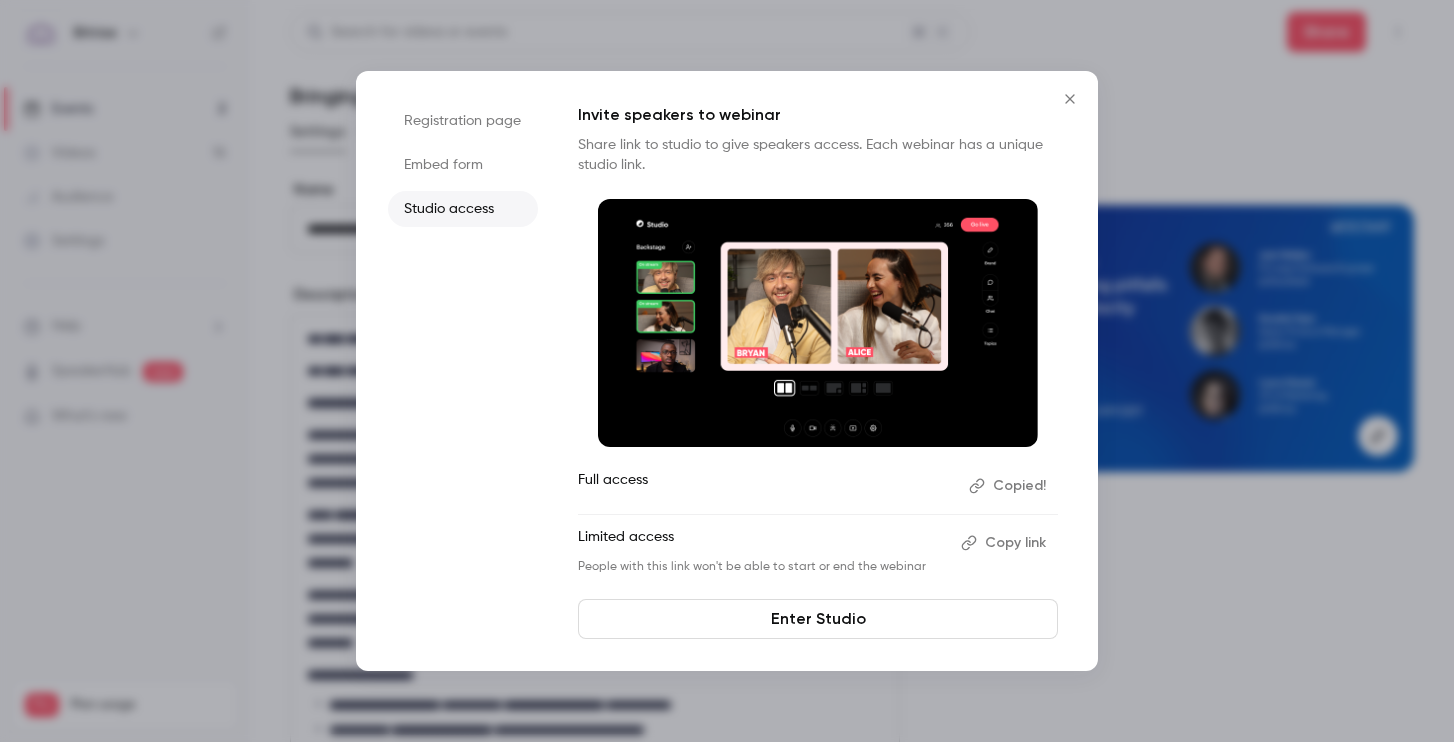 click 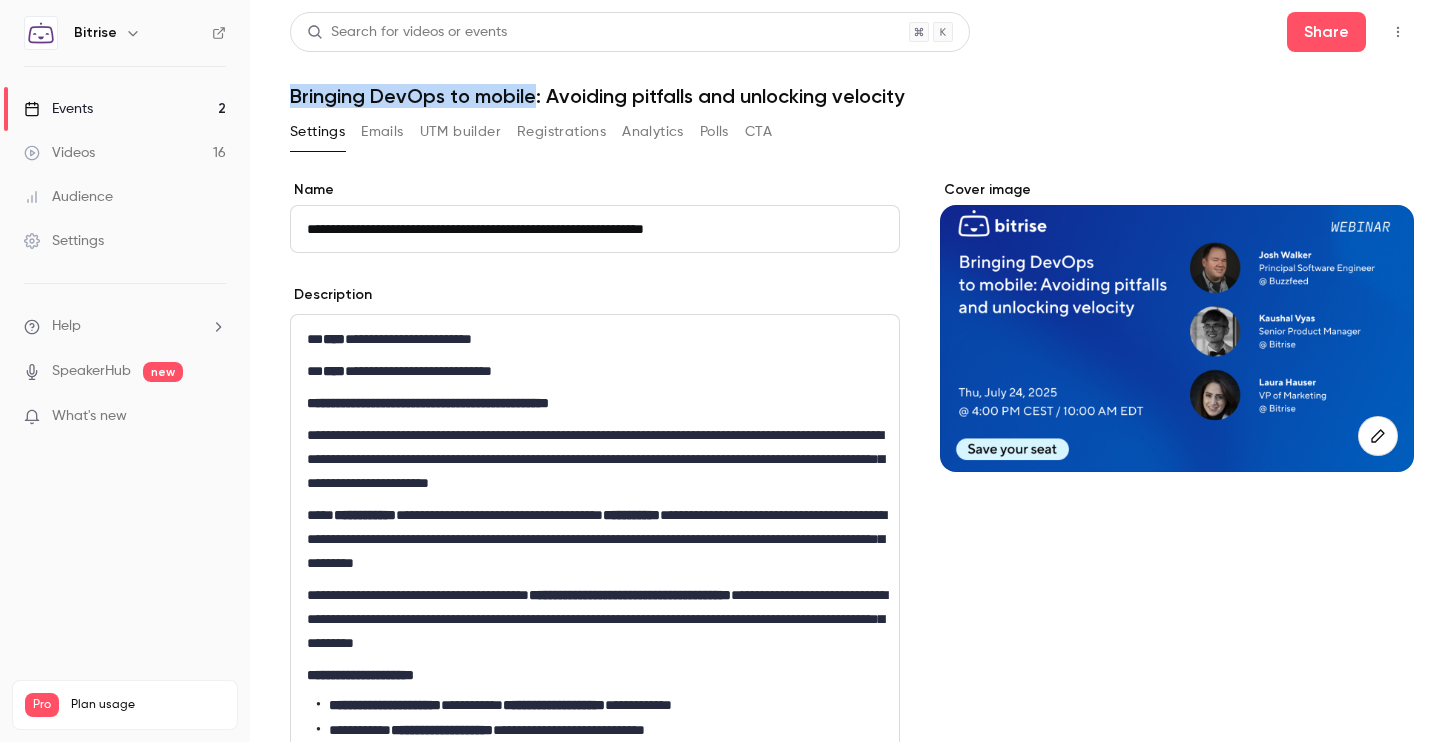 drag, startPoint x: 293, startPoint y: 104, endPoint x: 535, endPoint y: 97, distance: 242.10121 